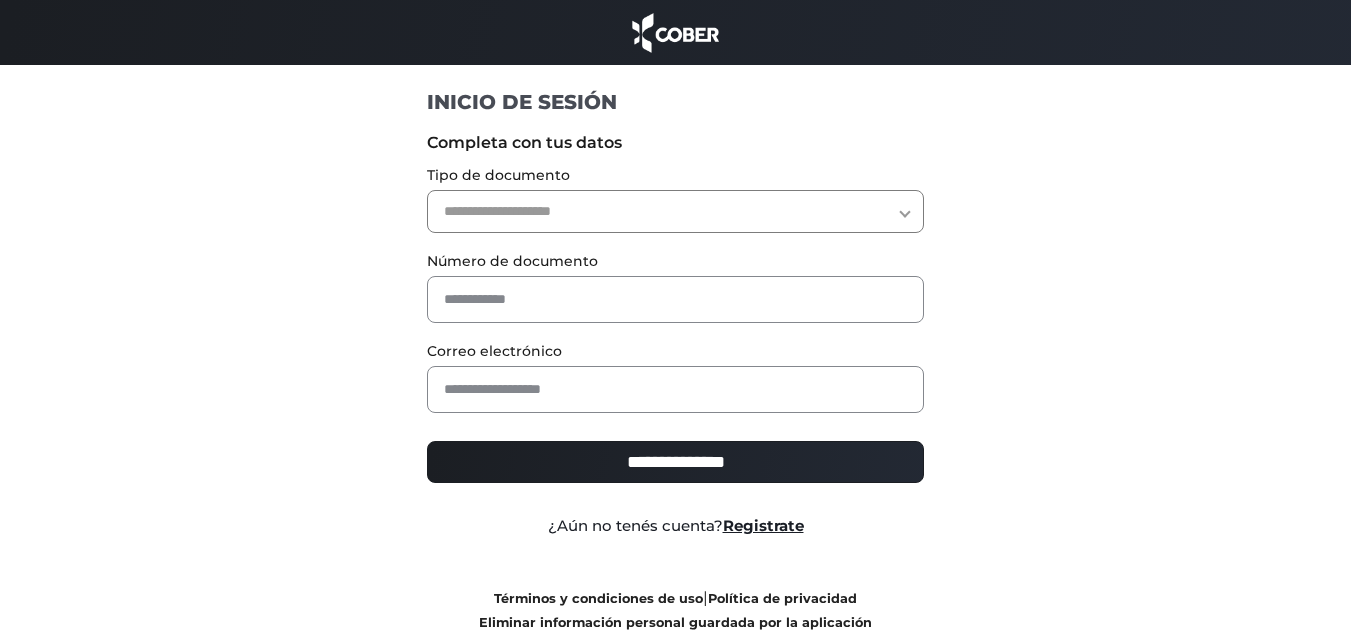 scroll, scrollTop: 0, scrollLeft: 0, axis: both 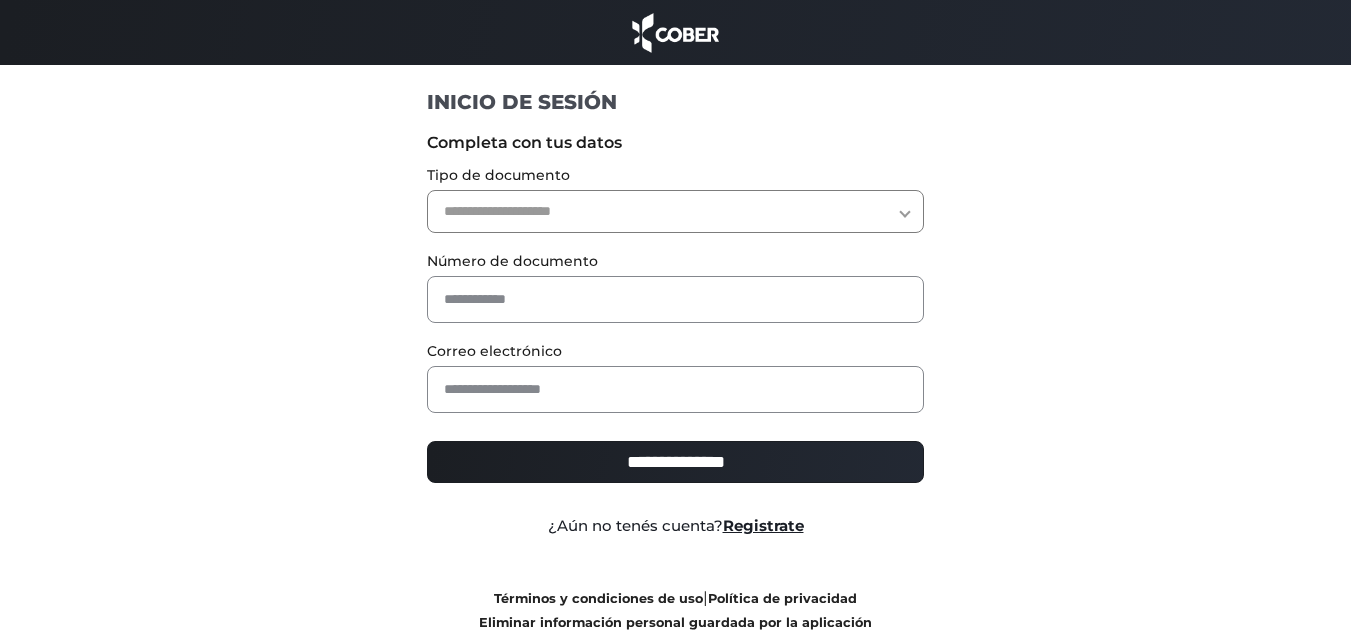 click on "**********" at bounding box center [675, 211] 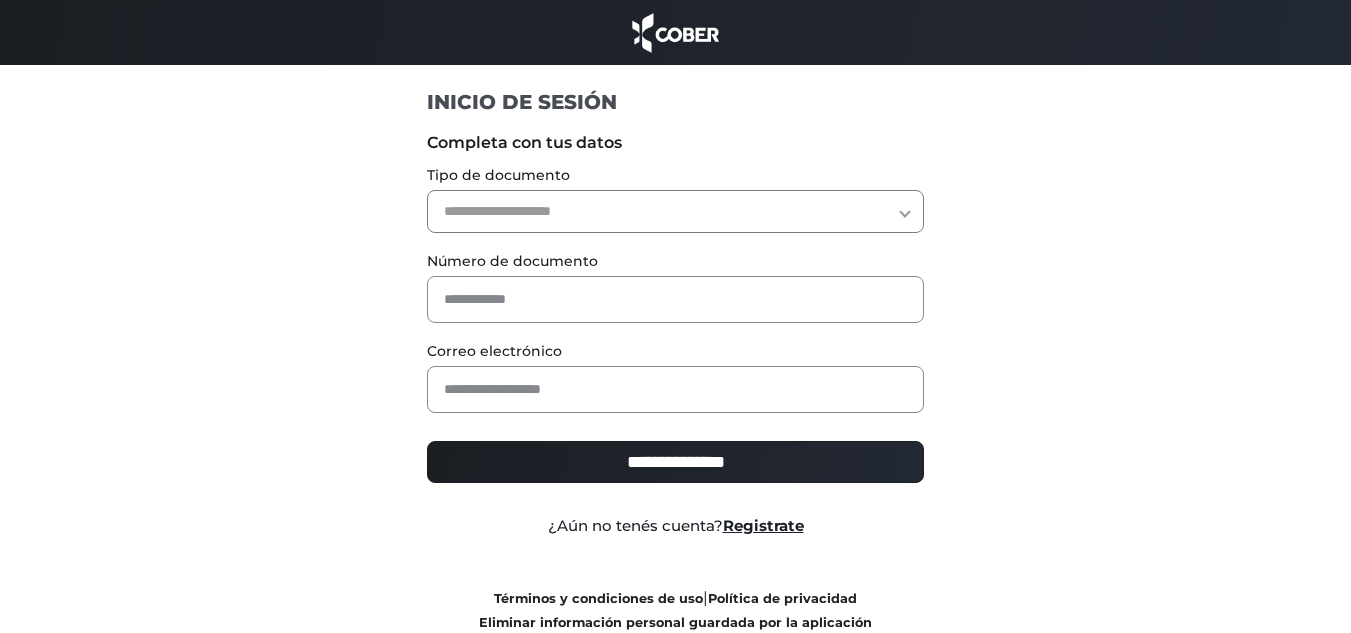 select on "***" 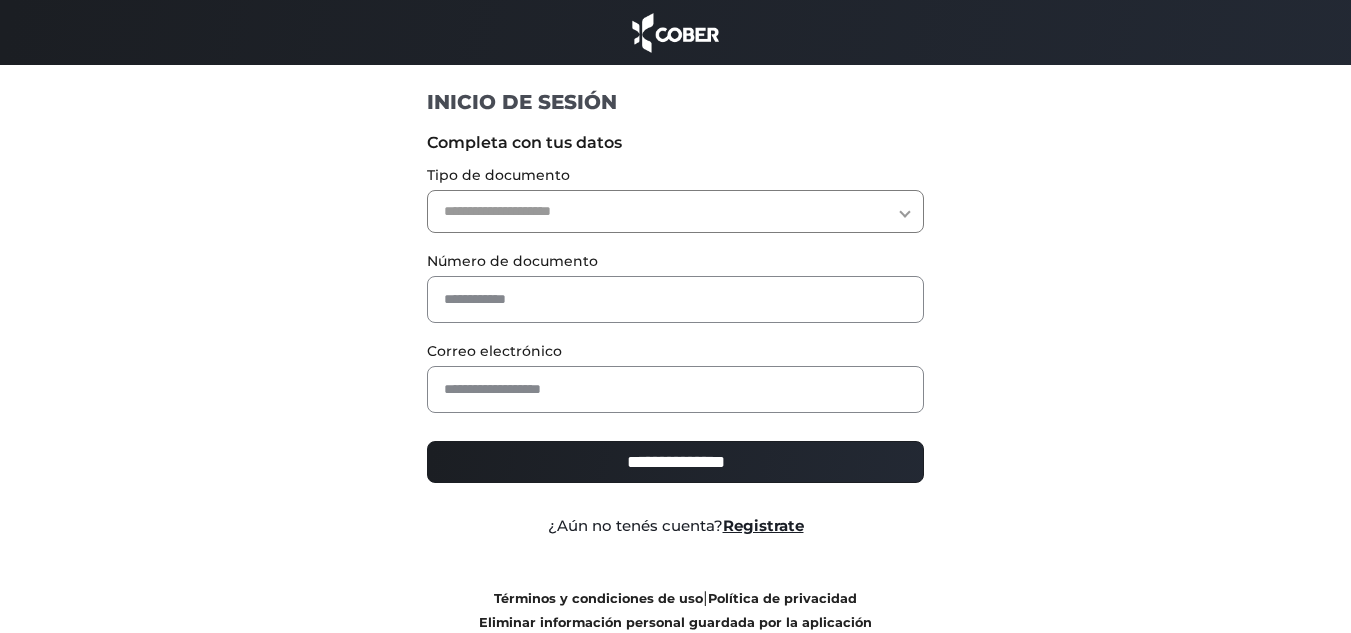 click on "**********" at bounding box center (675, 211) 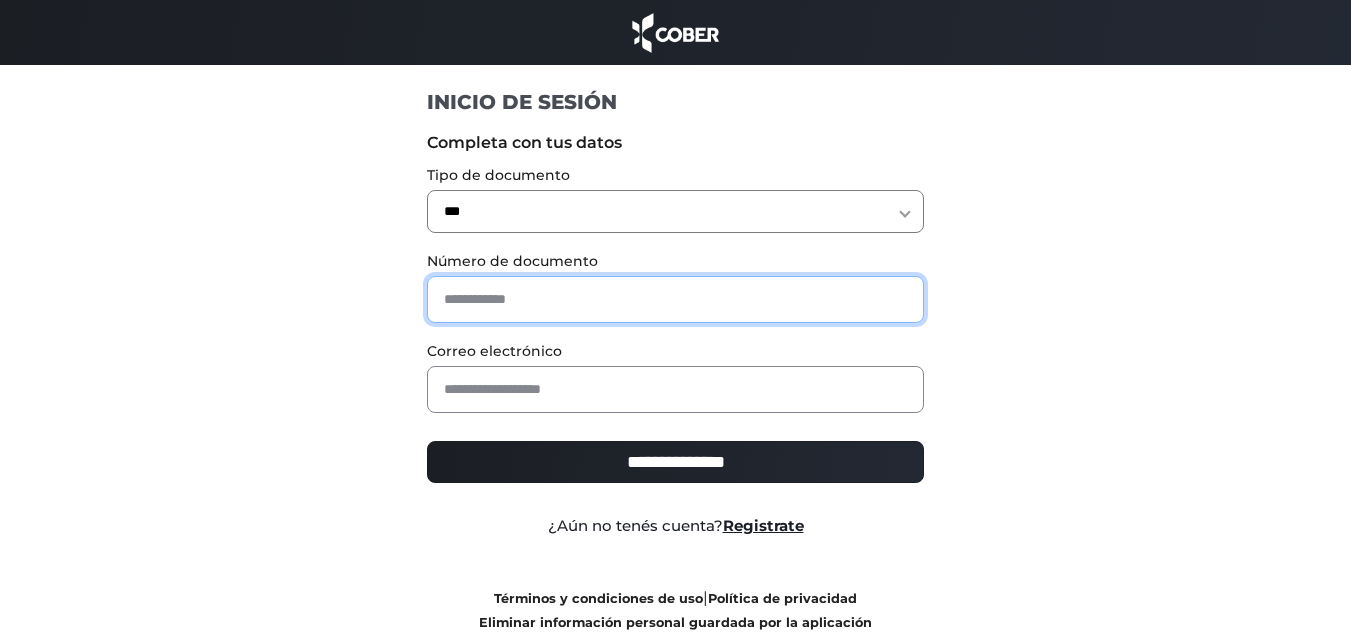 click at bounding box center (675, 299) 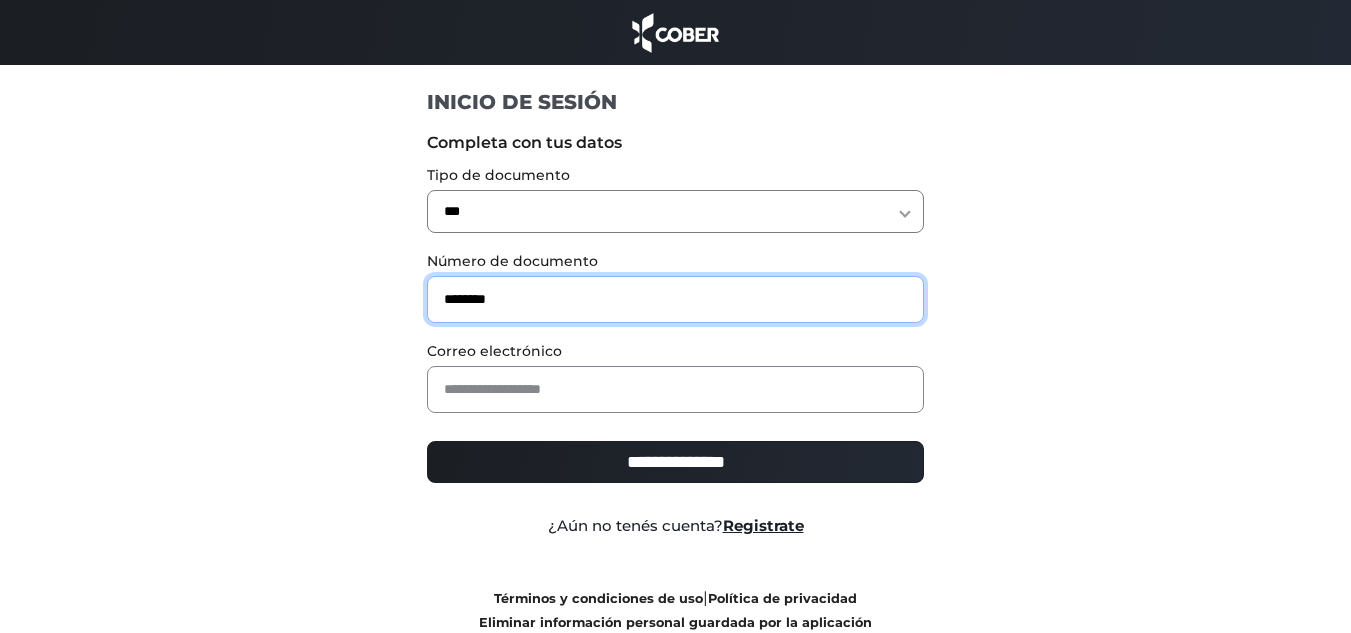 type on "********" 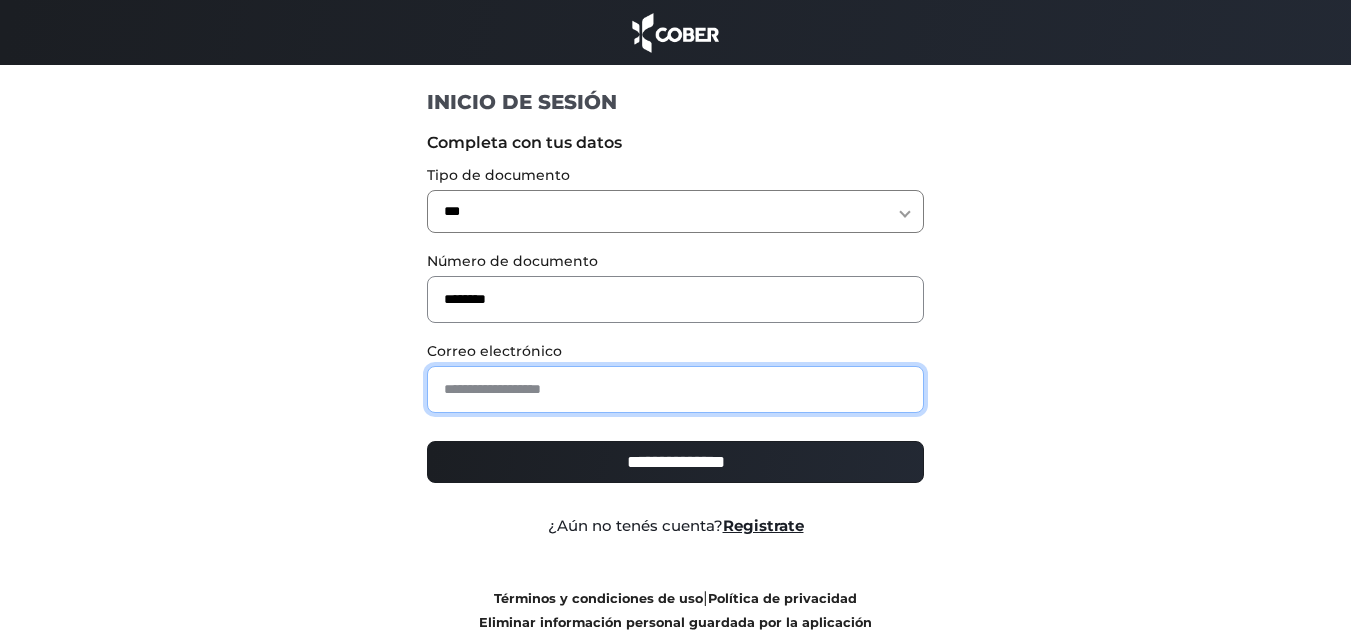 click at bounding box center (675, 389) 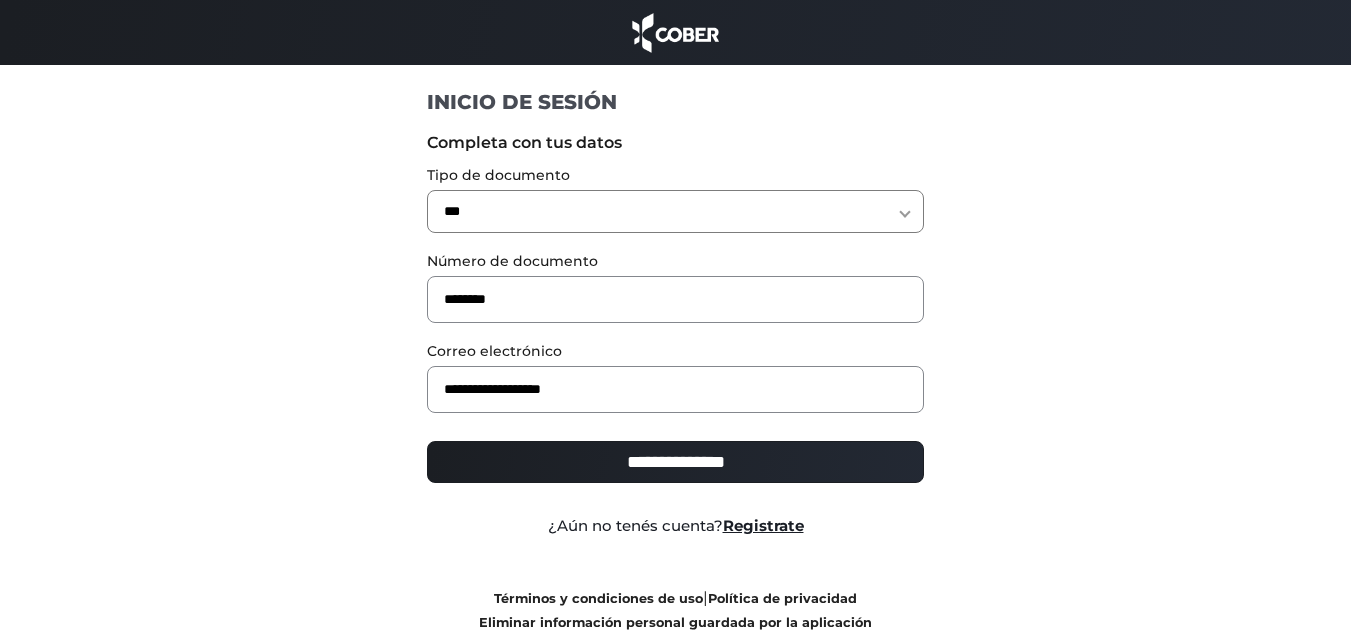 click on "**********" at bounding box center (675, 462) 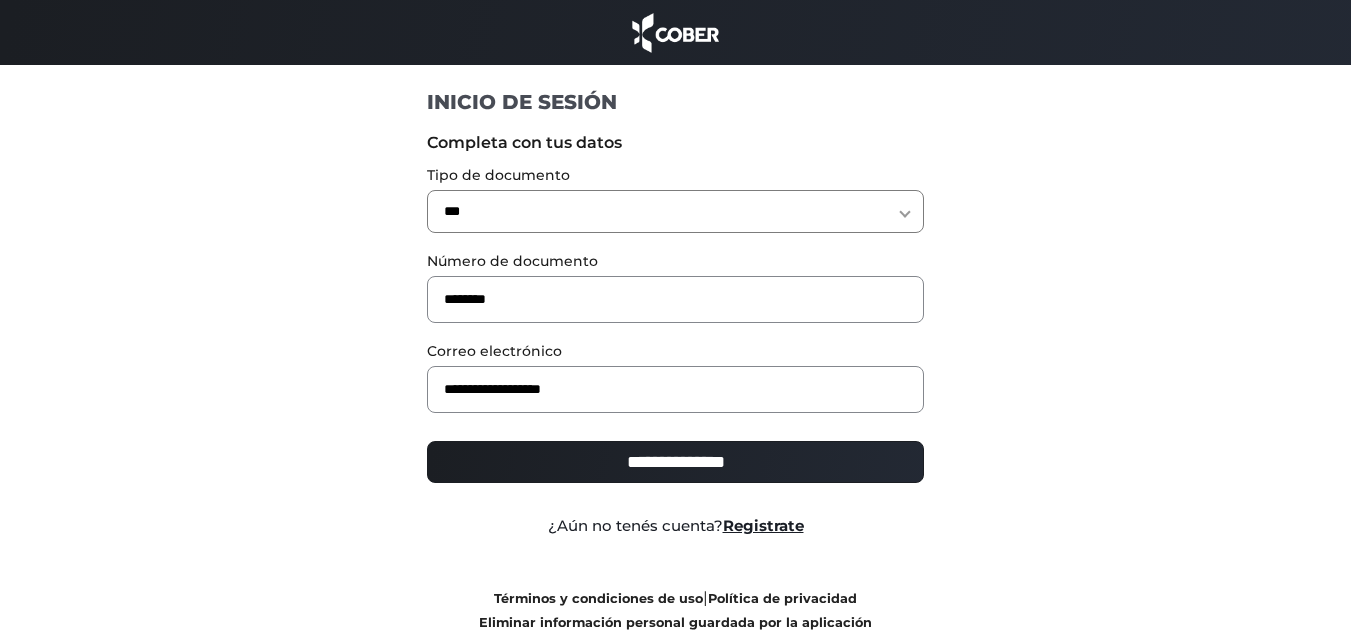 type on "**********" 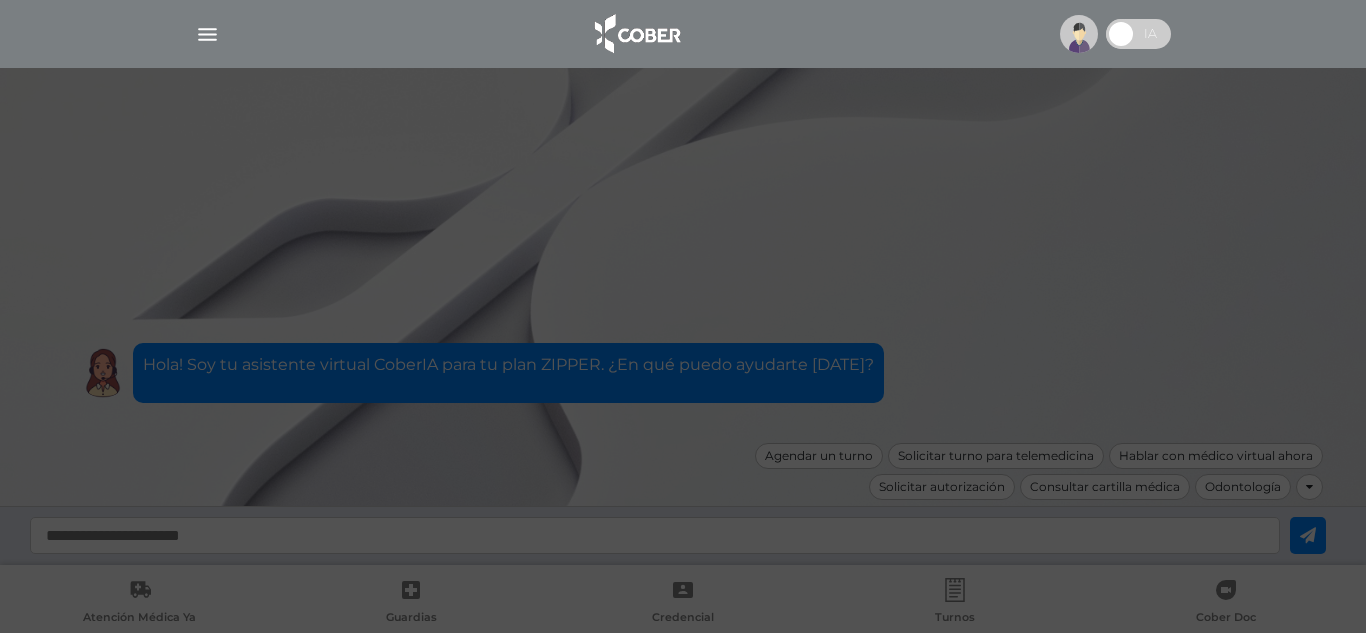 scroll, scrollTop: 0, scrollLeft: 0, axis: both 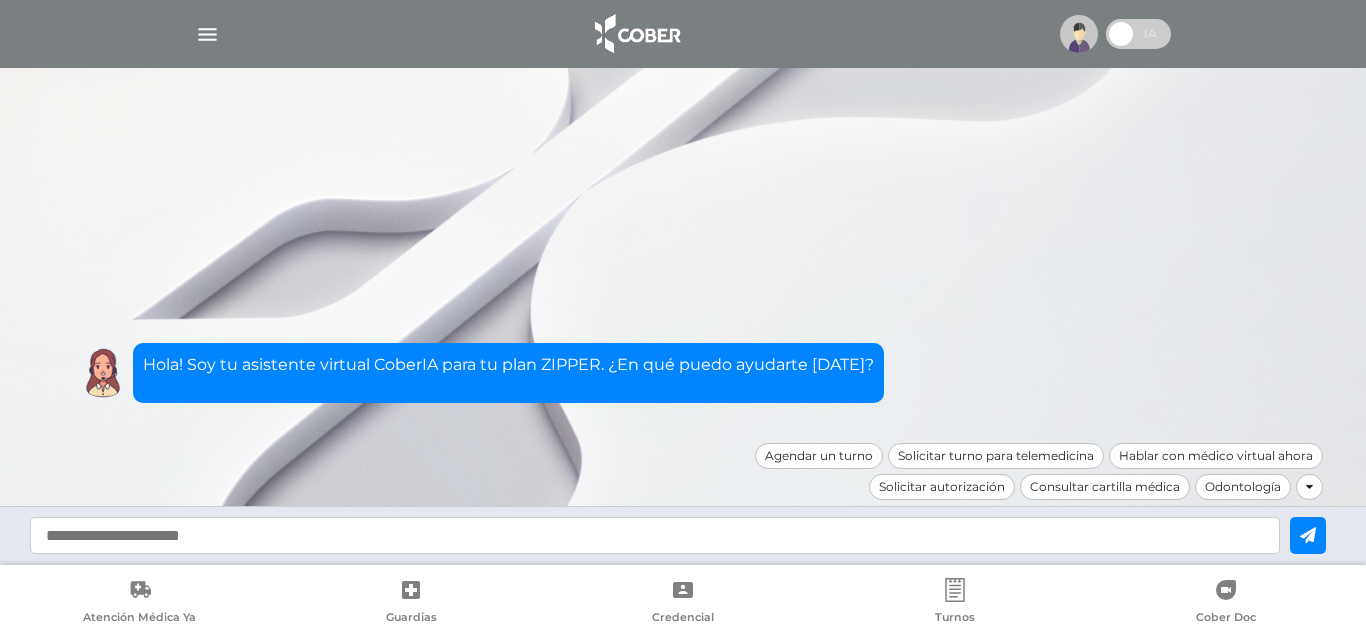 click at bounding box center [207, 34] 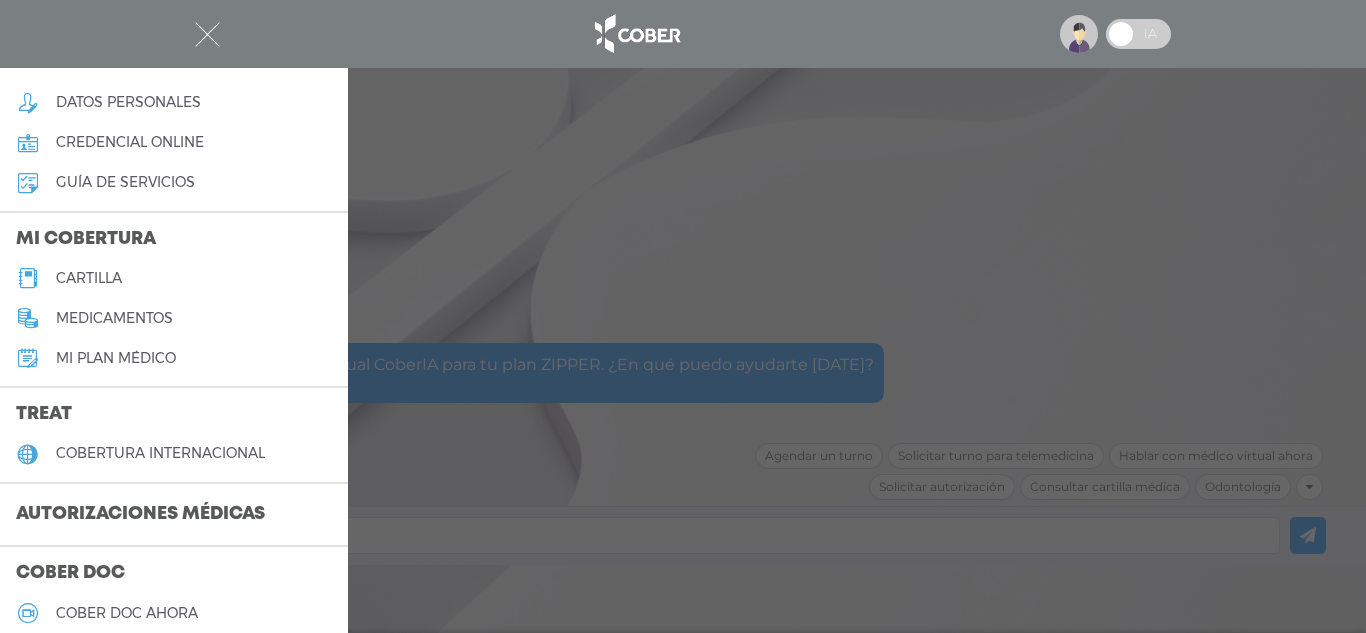 scroll, scrollTop: 100, scrollLeft: 0, axis: vertical 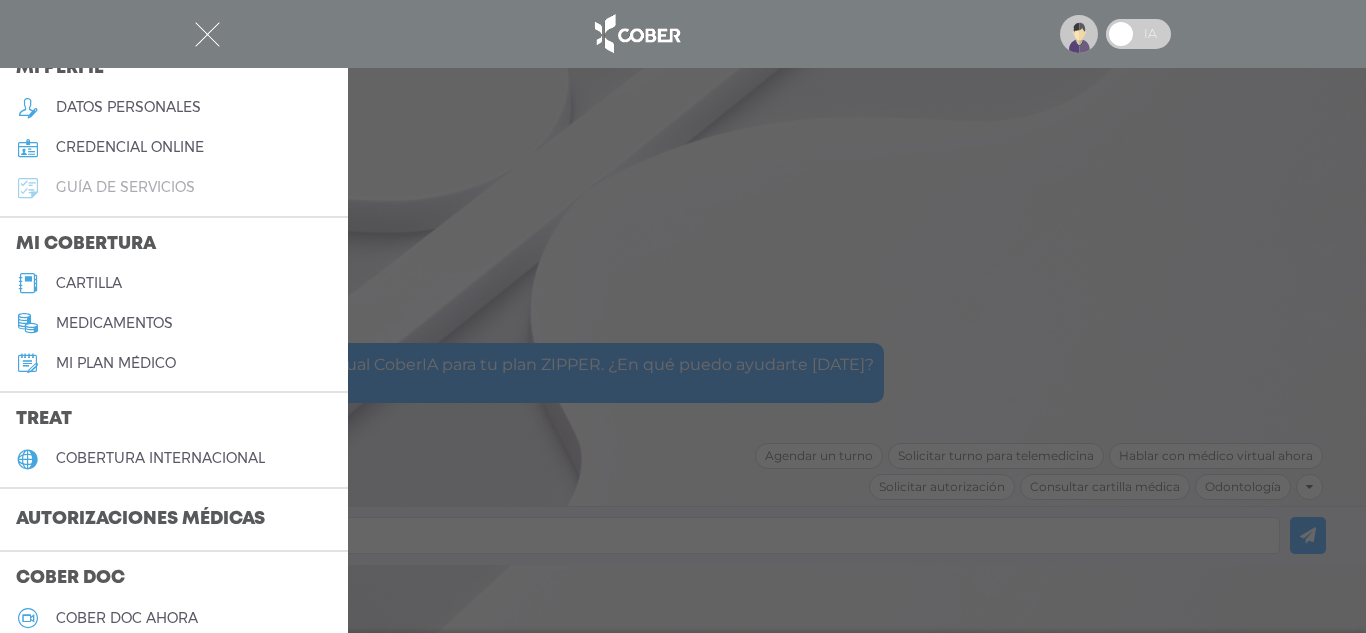 click on "guía de servicios" at bounding box center (125, 187) 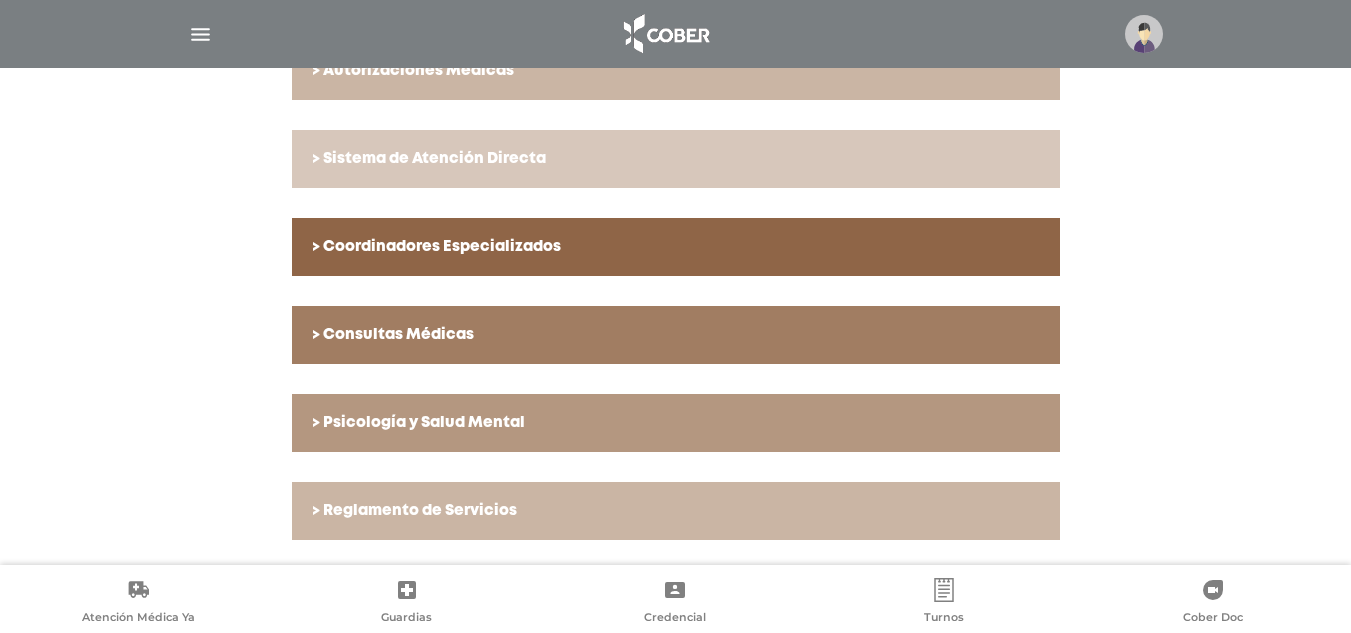 scroll, scrollTop: 646, scrollLeft: 0, axis: vertical 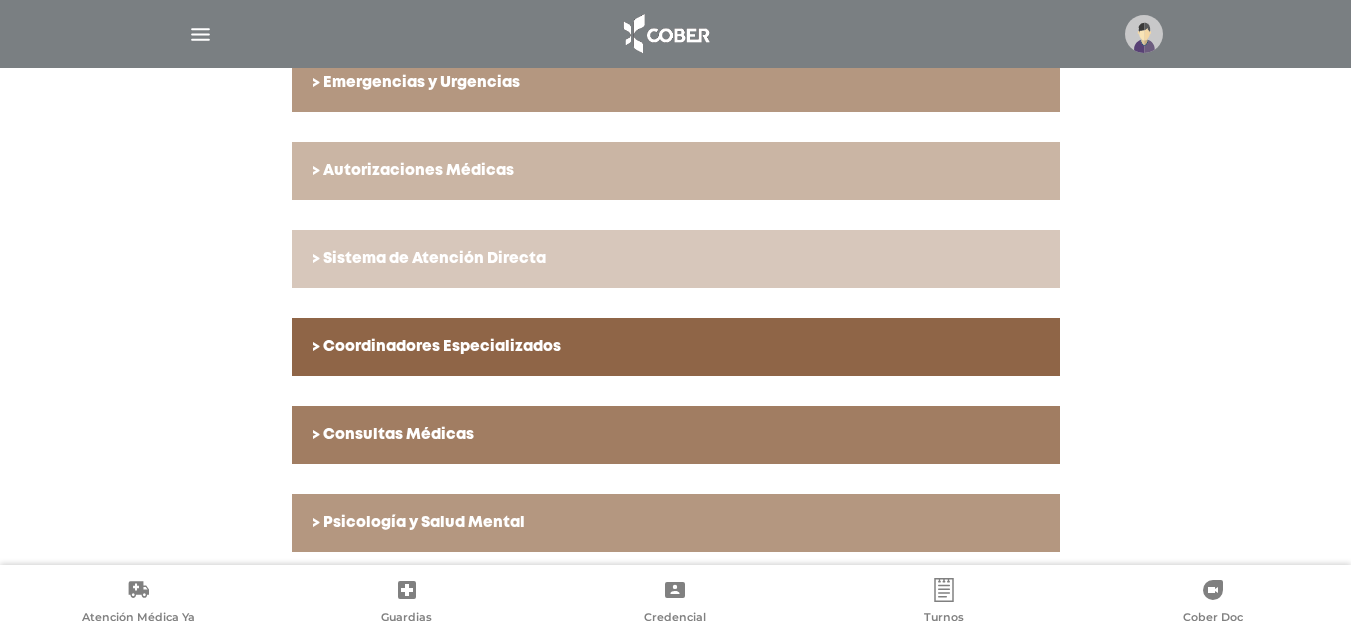 click on "> Coordinadores Especializados" at bounding box center (676, 347) 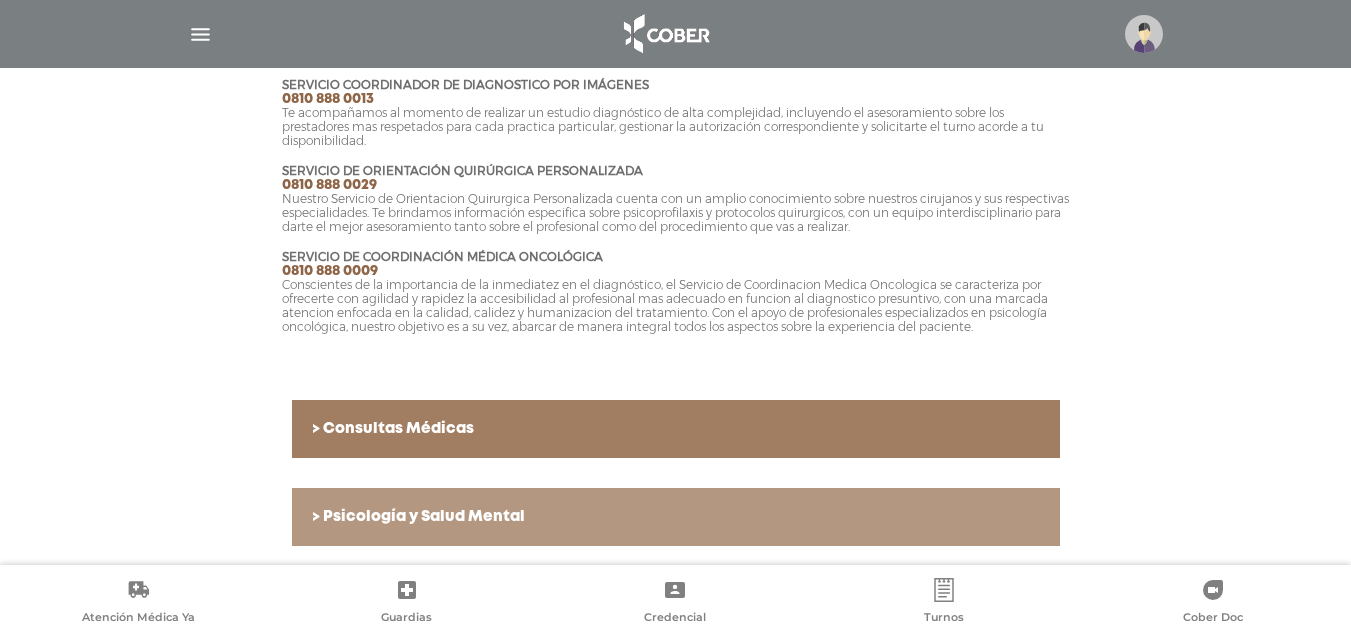 scroll, scrollTop: 904, scrollLeft: 0, axis: vertical 